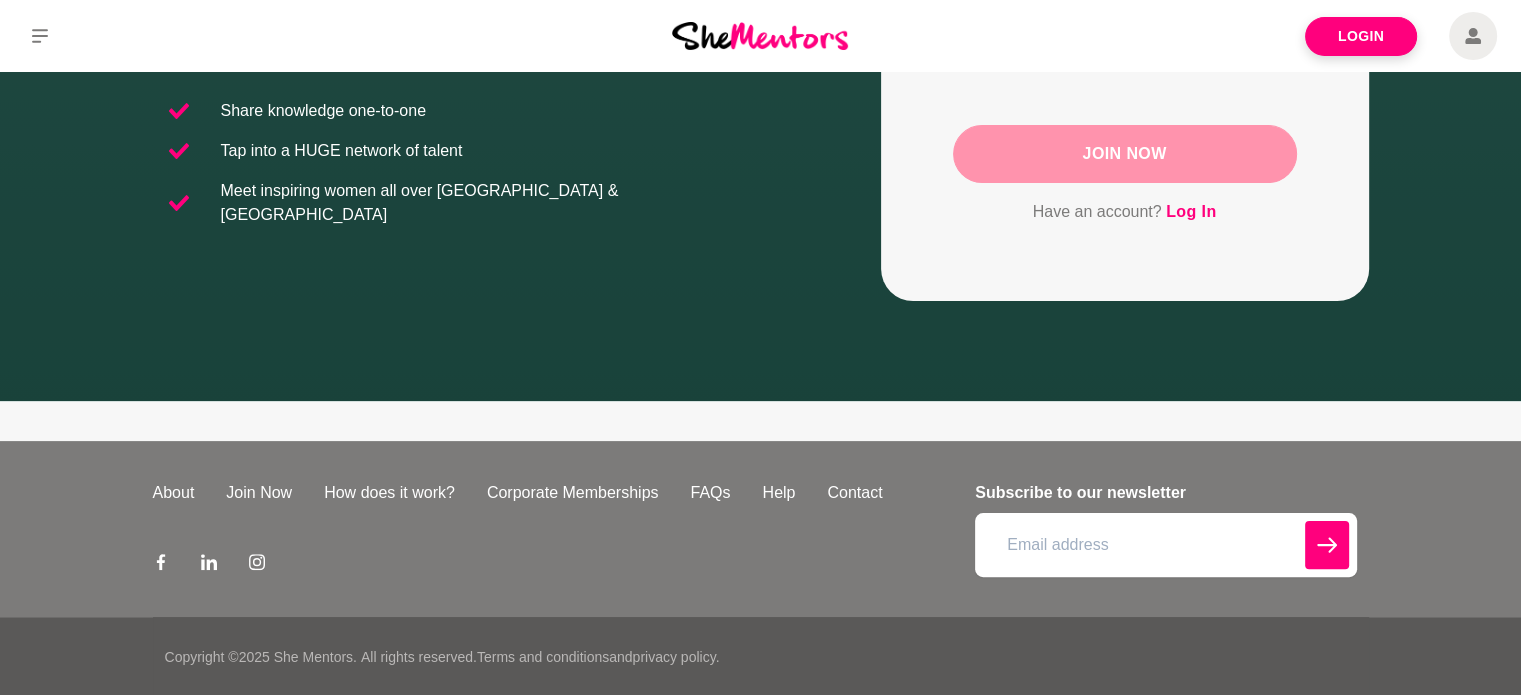 scroll, scrollTop: 404, scrollLeft: 0, axis: vertical 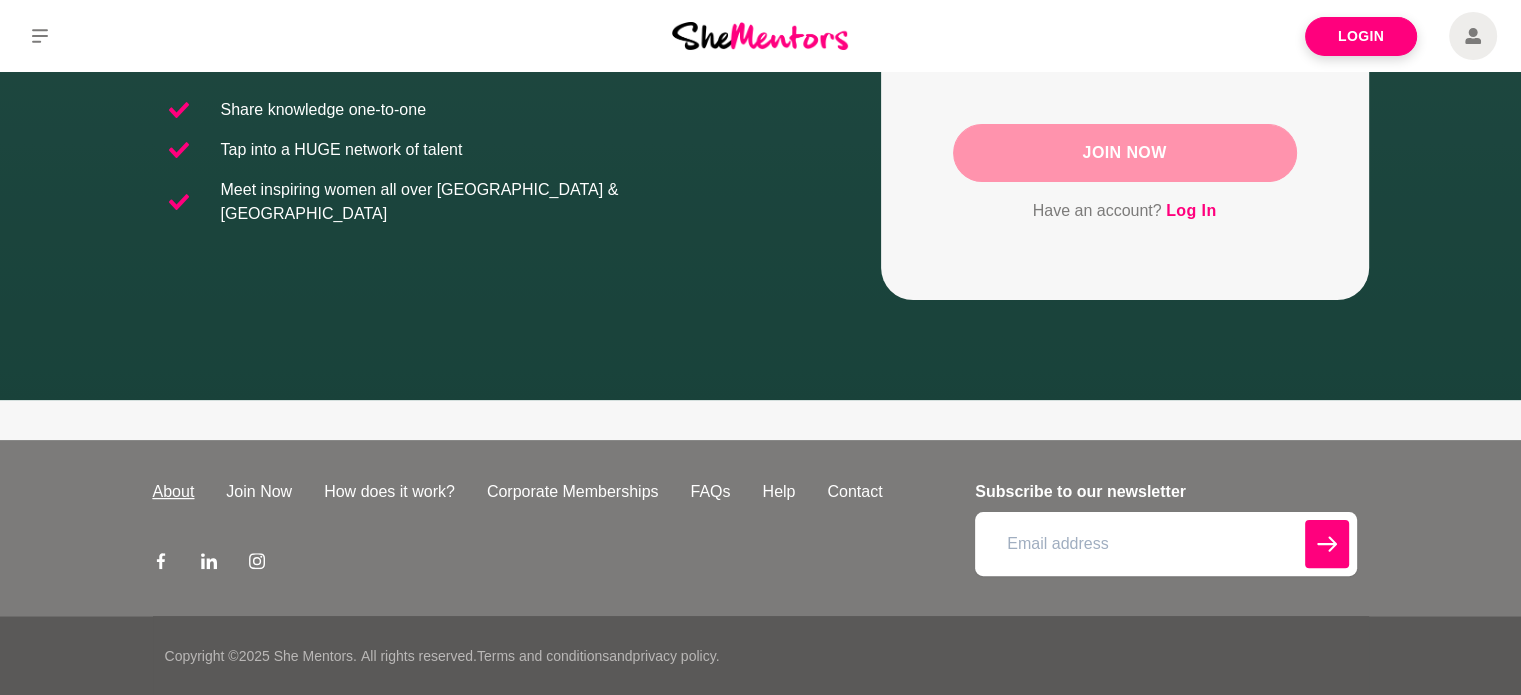 click on "About" at bounding box center [174, 492] 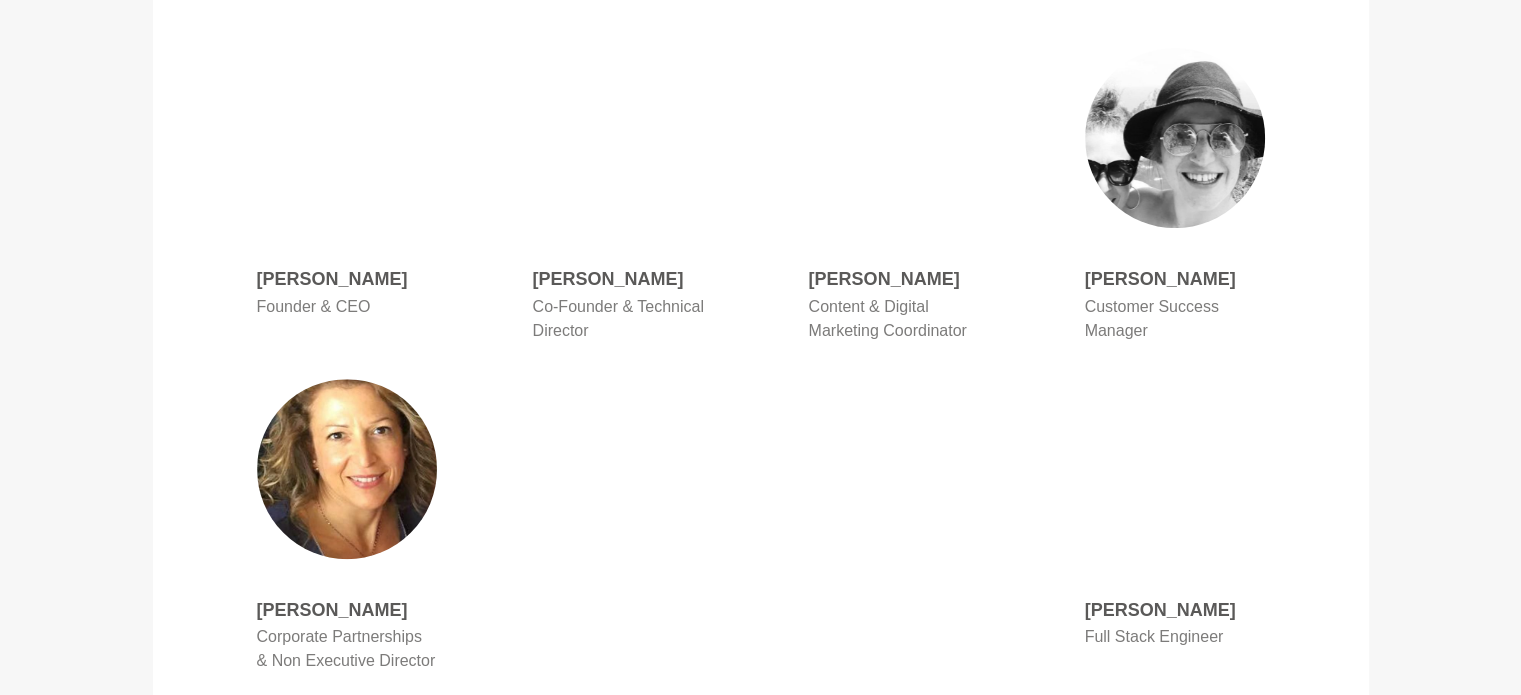 scroll, scrollTop: 1100, scrollLeft: 0, axis: vertical 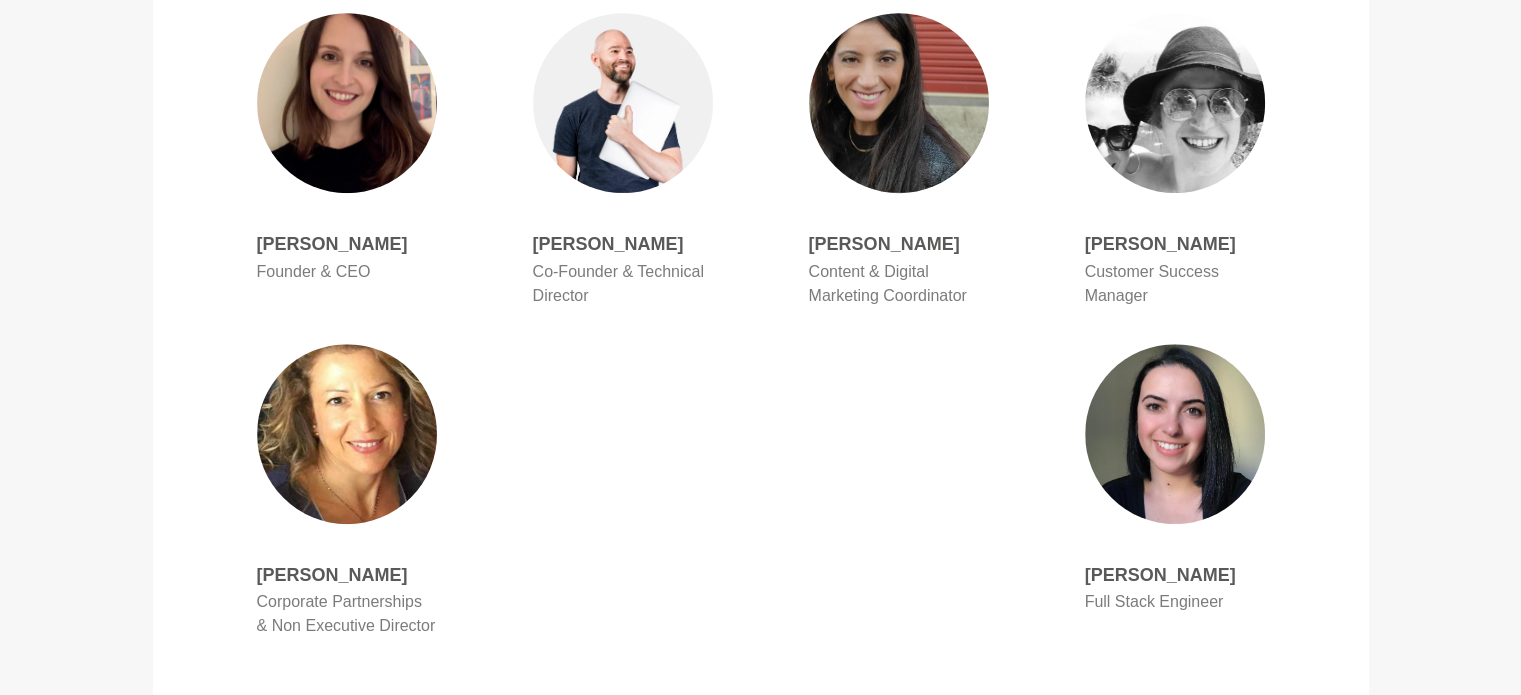 click on "[PERSON_NAME]" at bounding box center (899, 244) 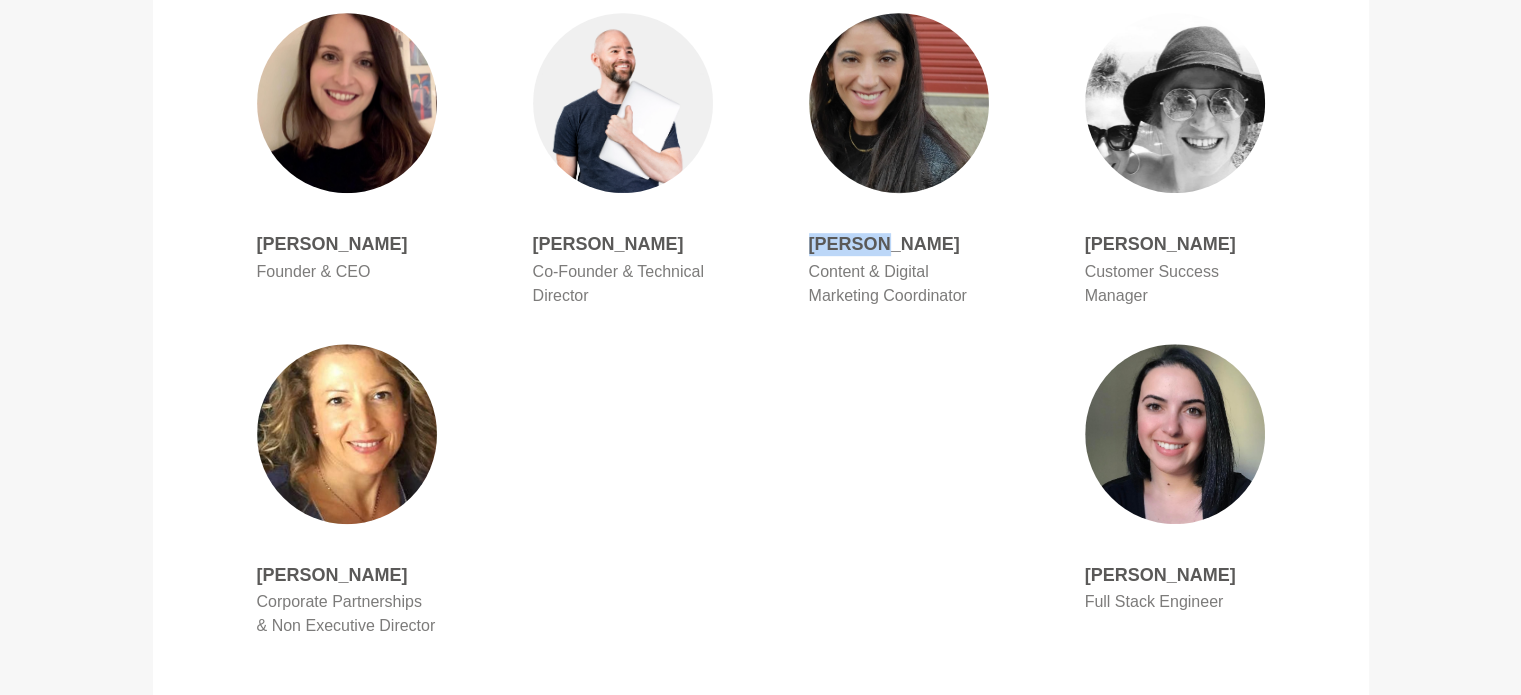 click on "[PERSON_NAME]" at bounding box center [899, 244] 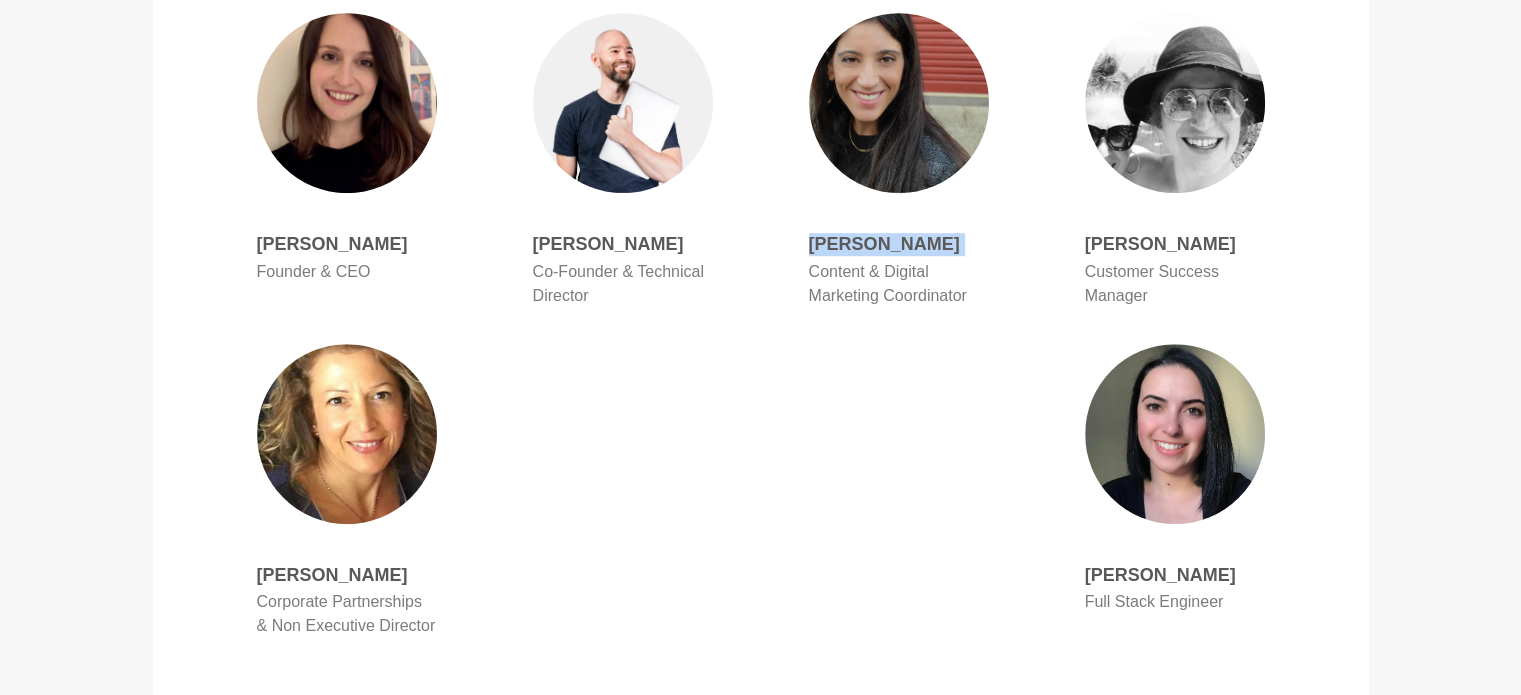 click on "[PERSON_NAME]" at bounding box center [899, 244] 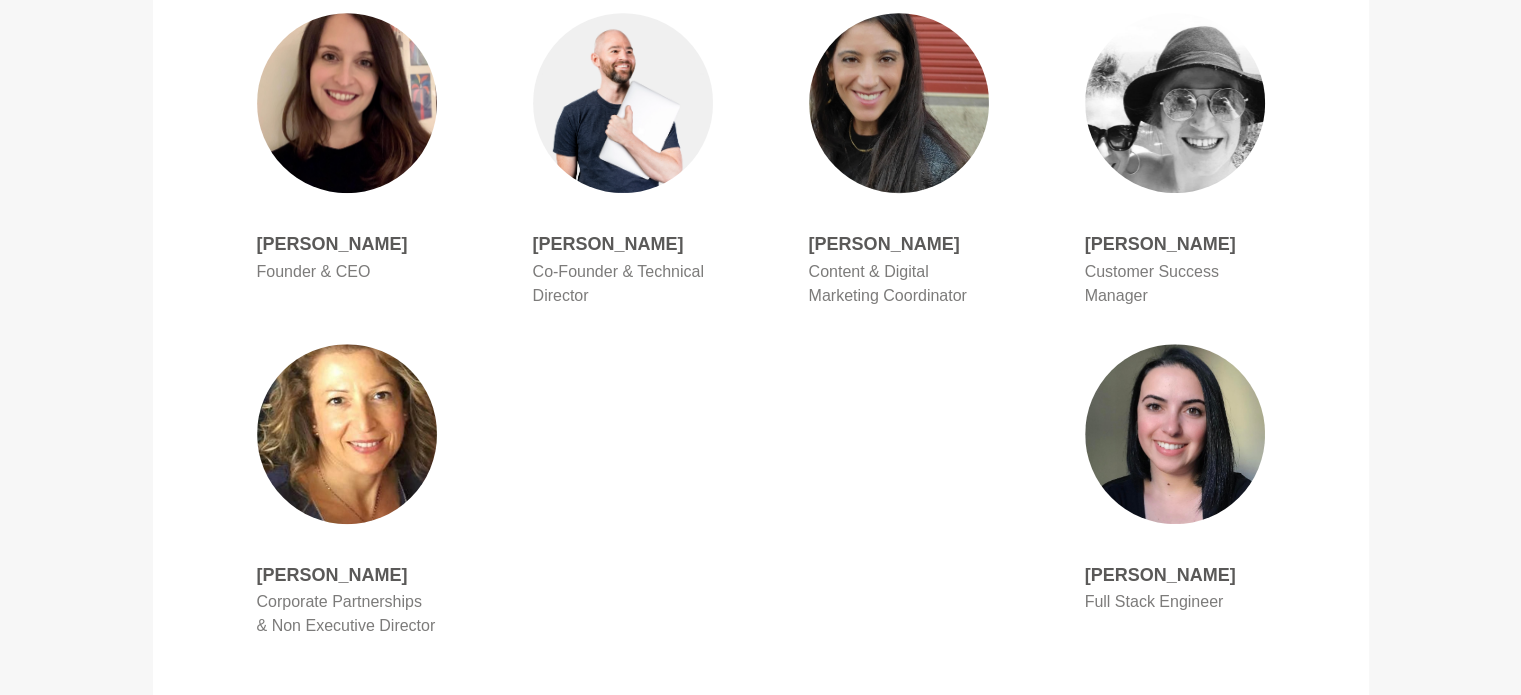 drag, startPoint x: 794, startPoint y: 215, endPoint x: 1012, endPoint y: 215, distance: 218 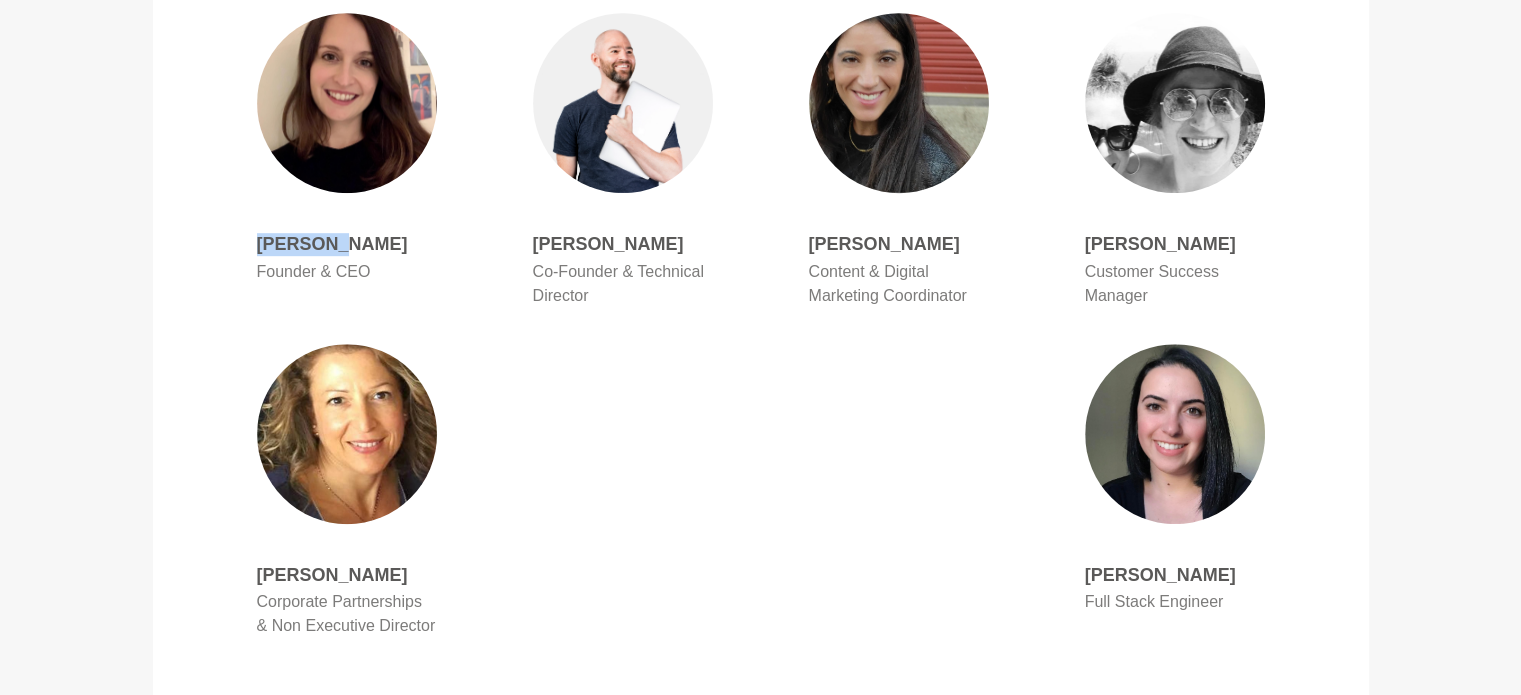drag, startPoint x: 254, startPoint y: 224, endPoint x: 347, endPoint y: 217, distance: 93.26307 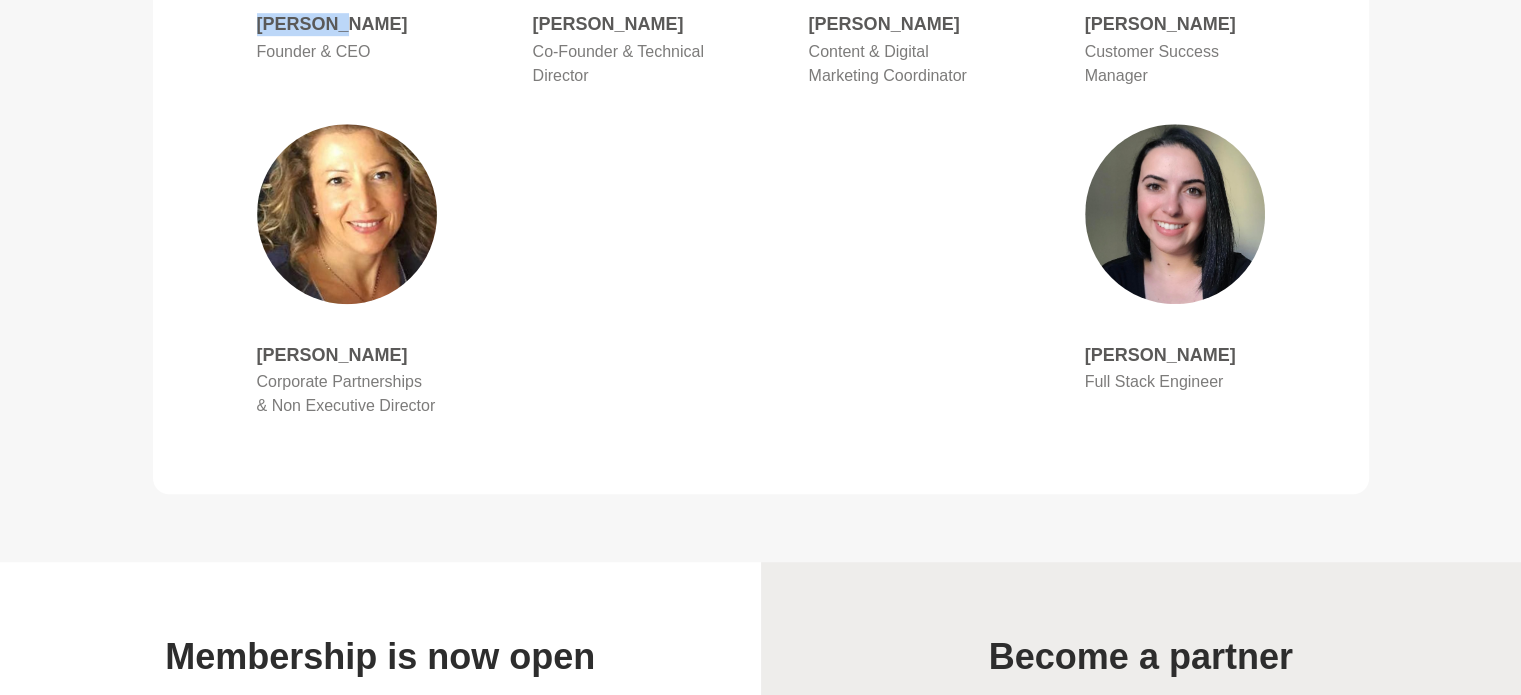 scroll, scrollTop: 1100, scrollLeft: 0, axis: vertical 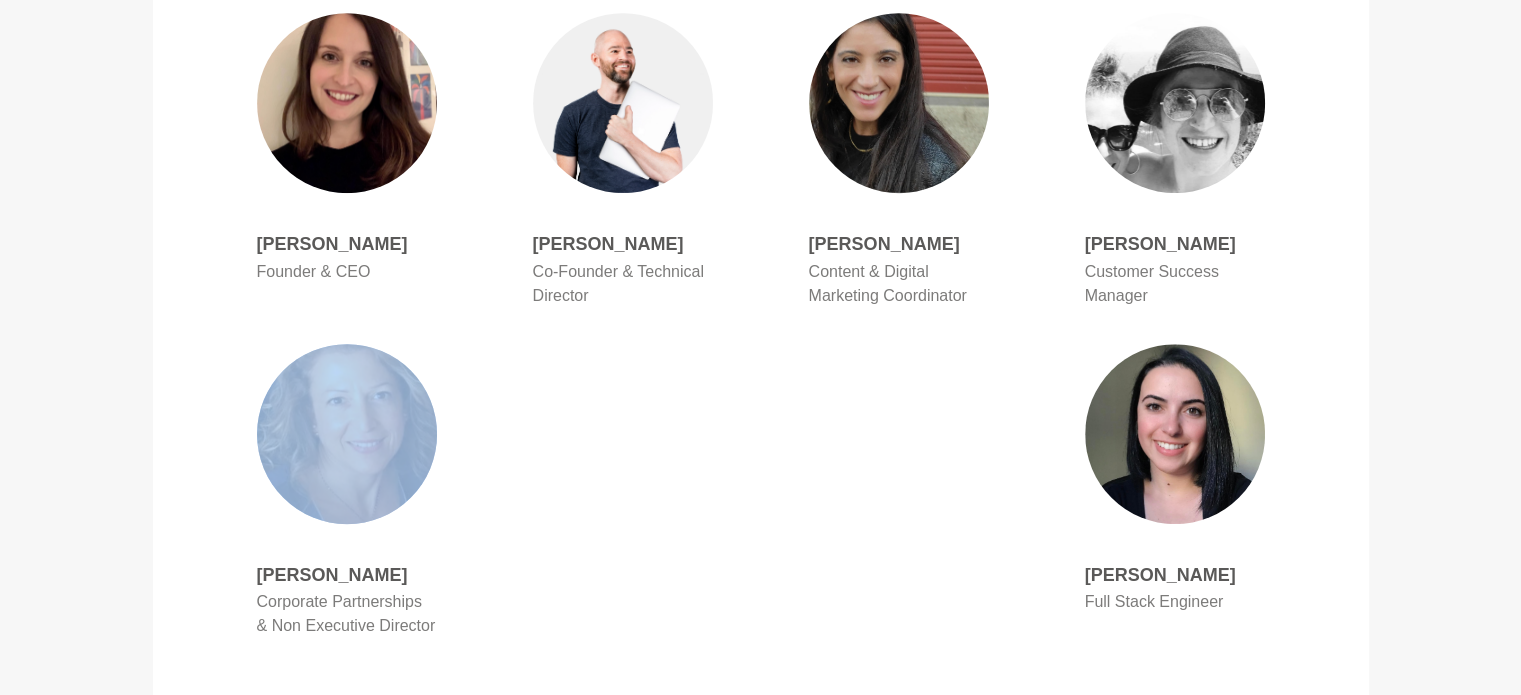 drag, startPoint x: 261, startPoint y: 543, endPoint x: 428, endPoint y: 524, distance: 168.07736 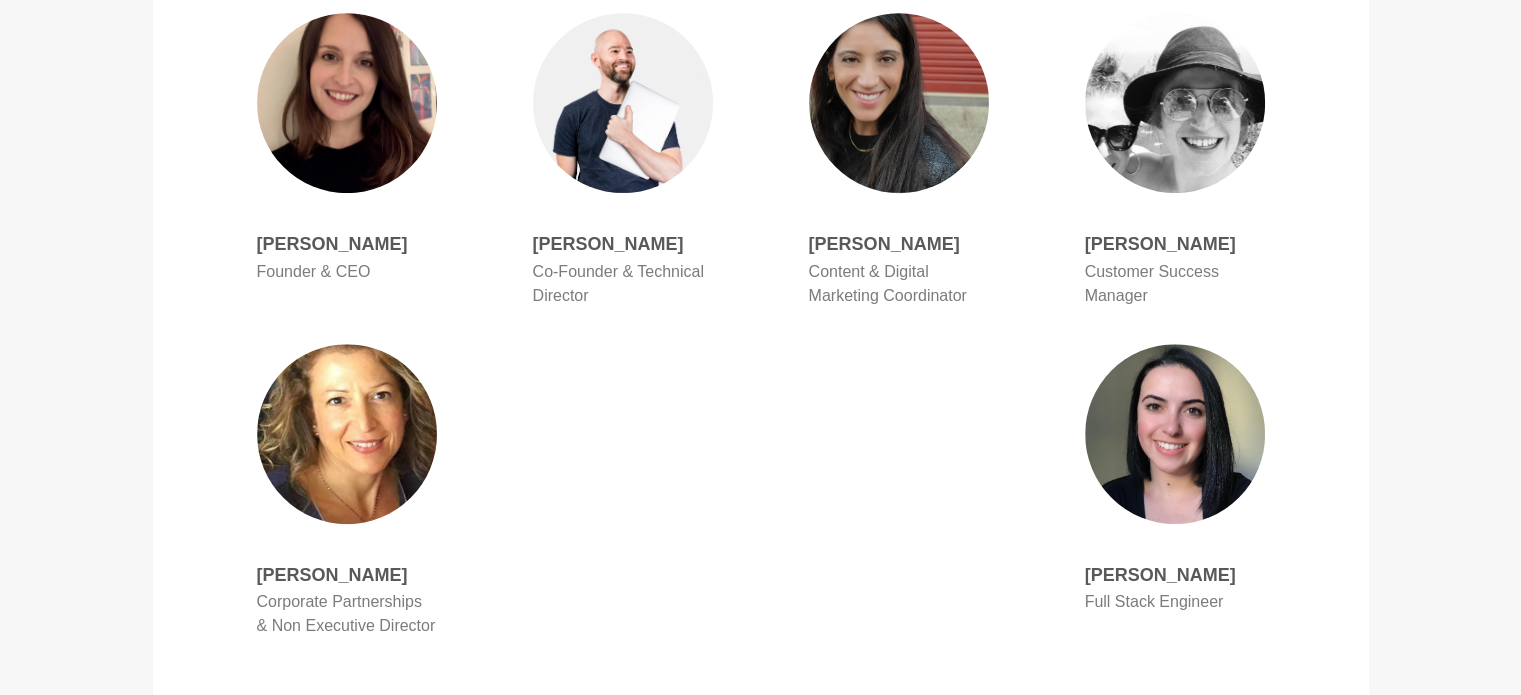 click on "[PERSON_NAME]" at bounding box center [347, 575] 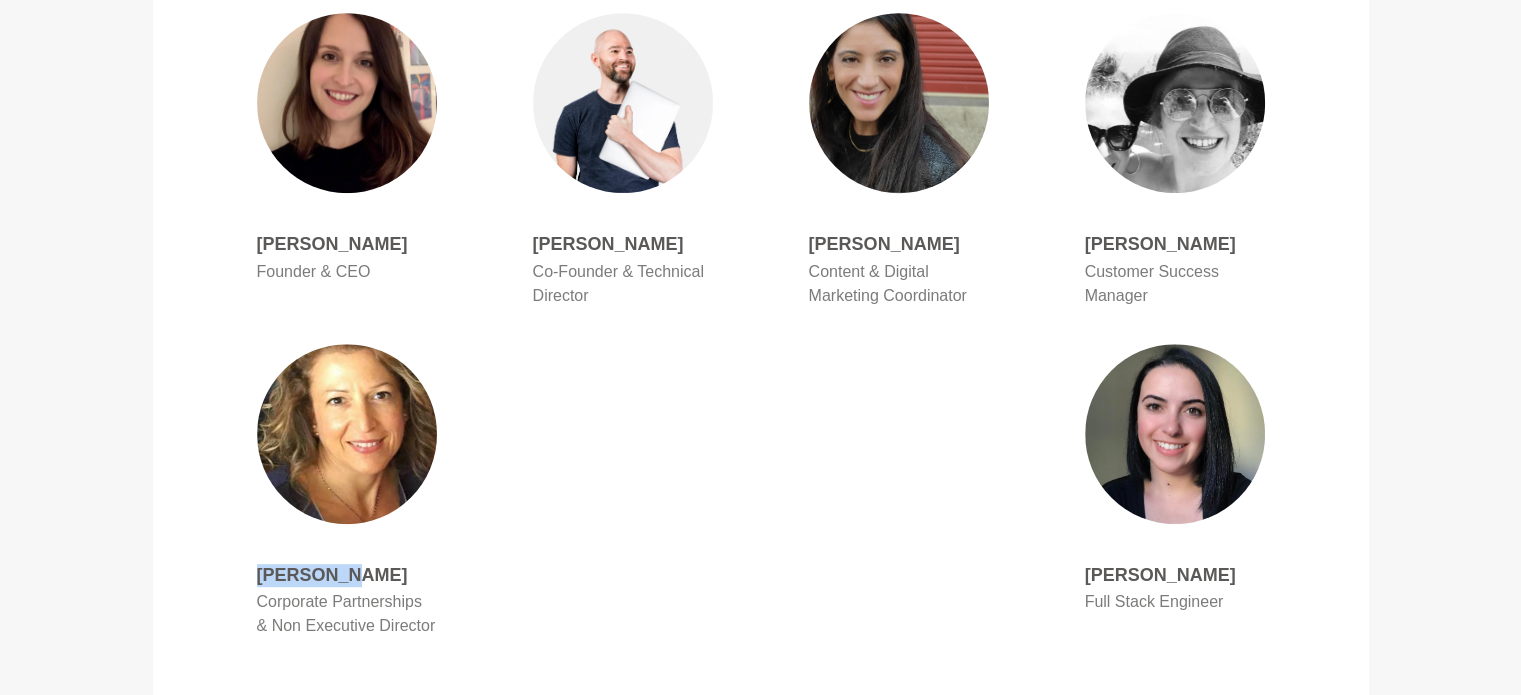 click on "[PERSON_NAME]" at bounding box center (347, 575) 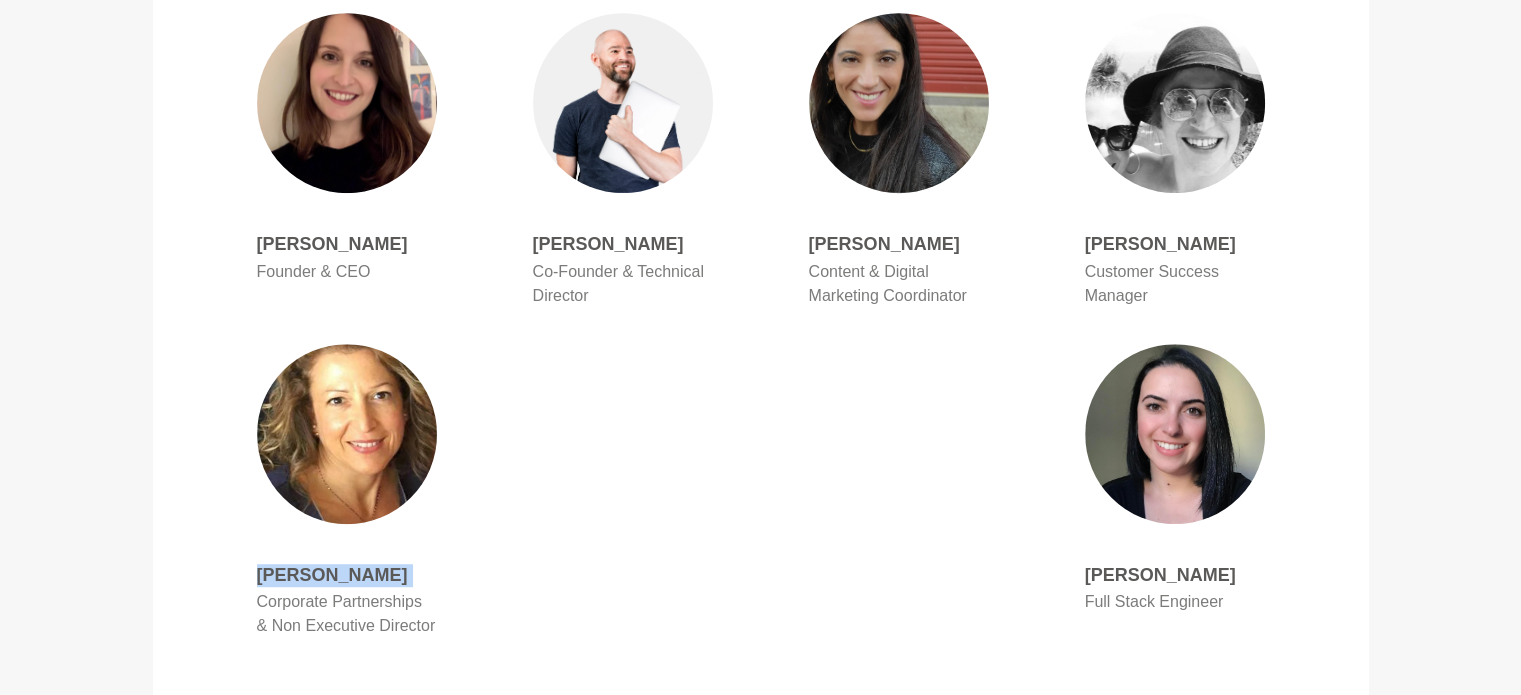 click on "[PERSON_NAME]" at bounding box center [347, 575] 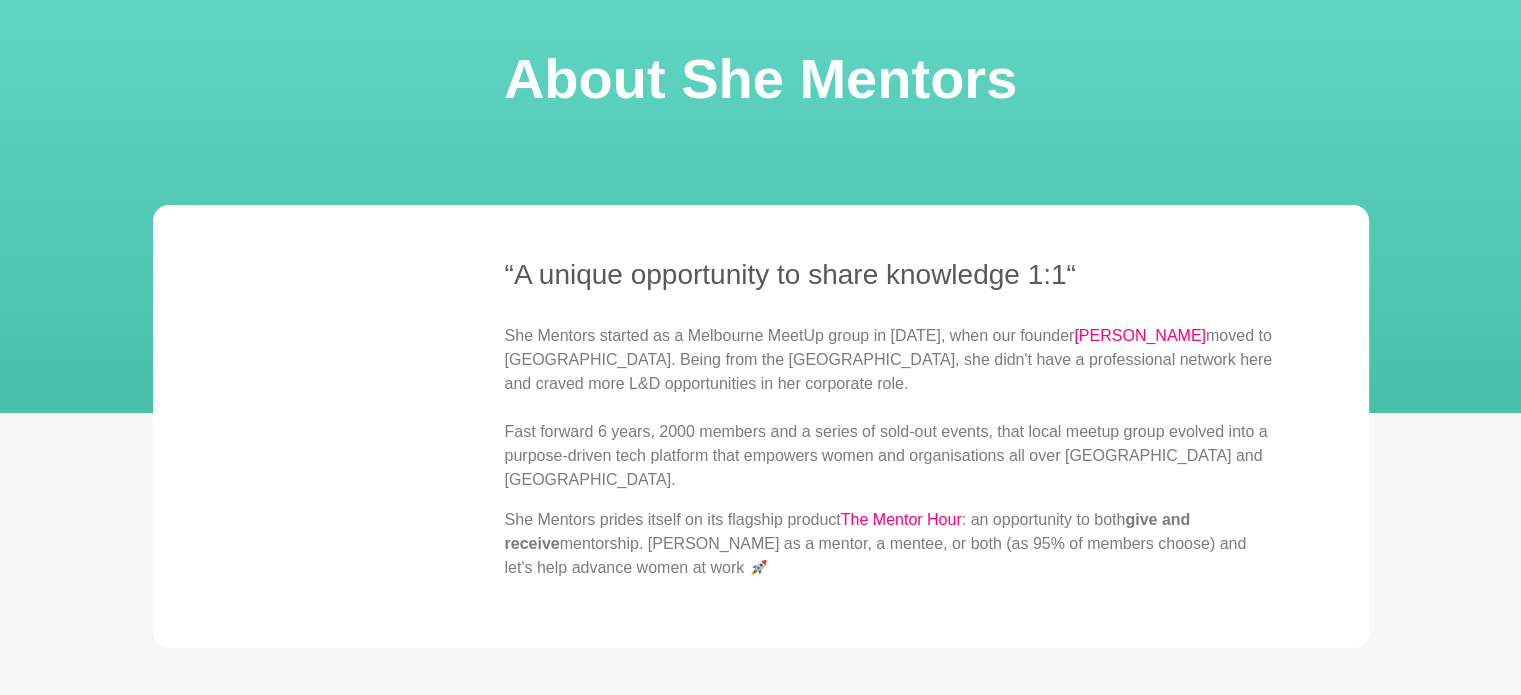 scroll, scrollTop: 200, scrollLeft: 0, axis: vertical 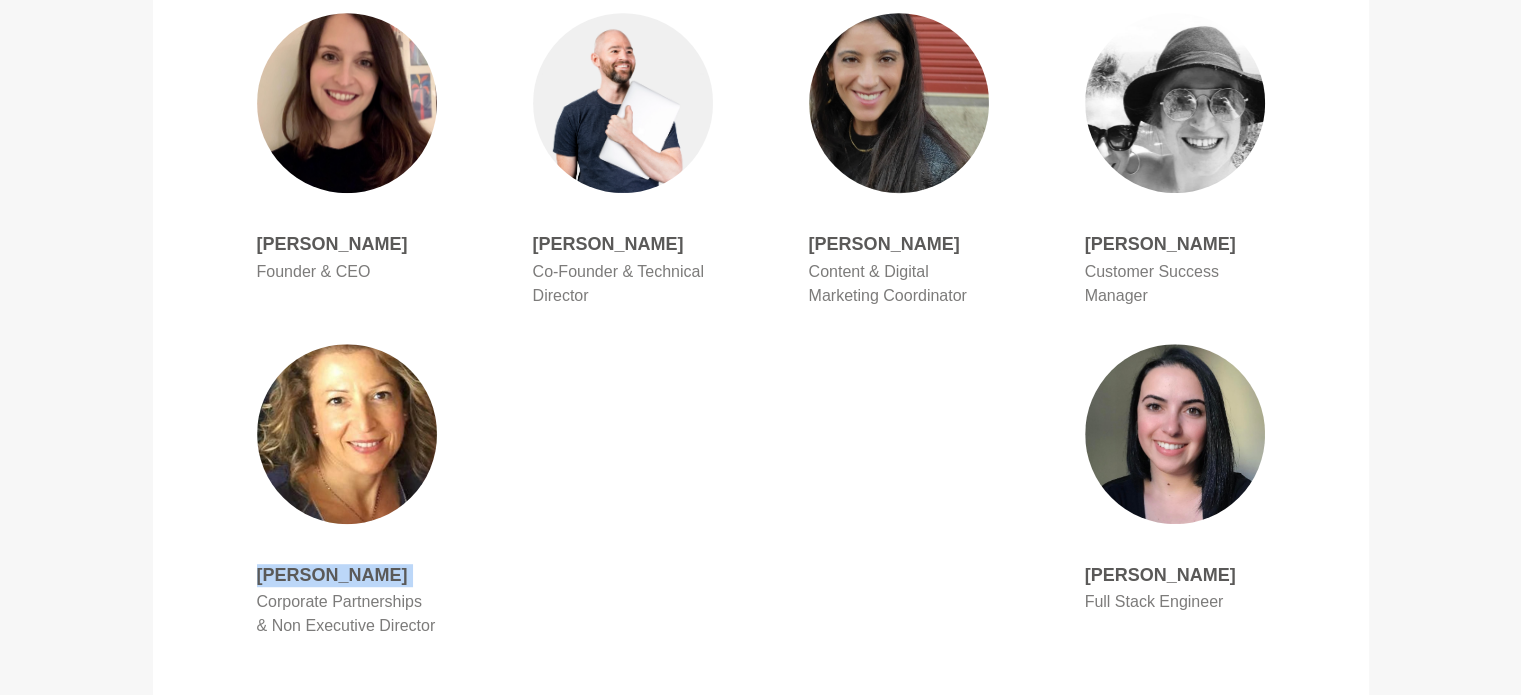 copy on "[PERSON_NAME]" 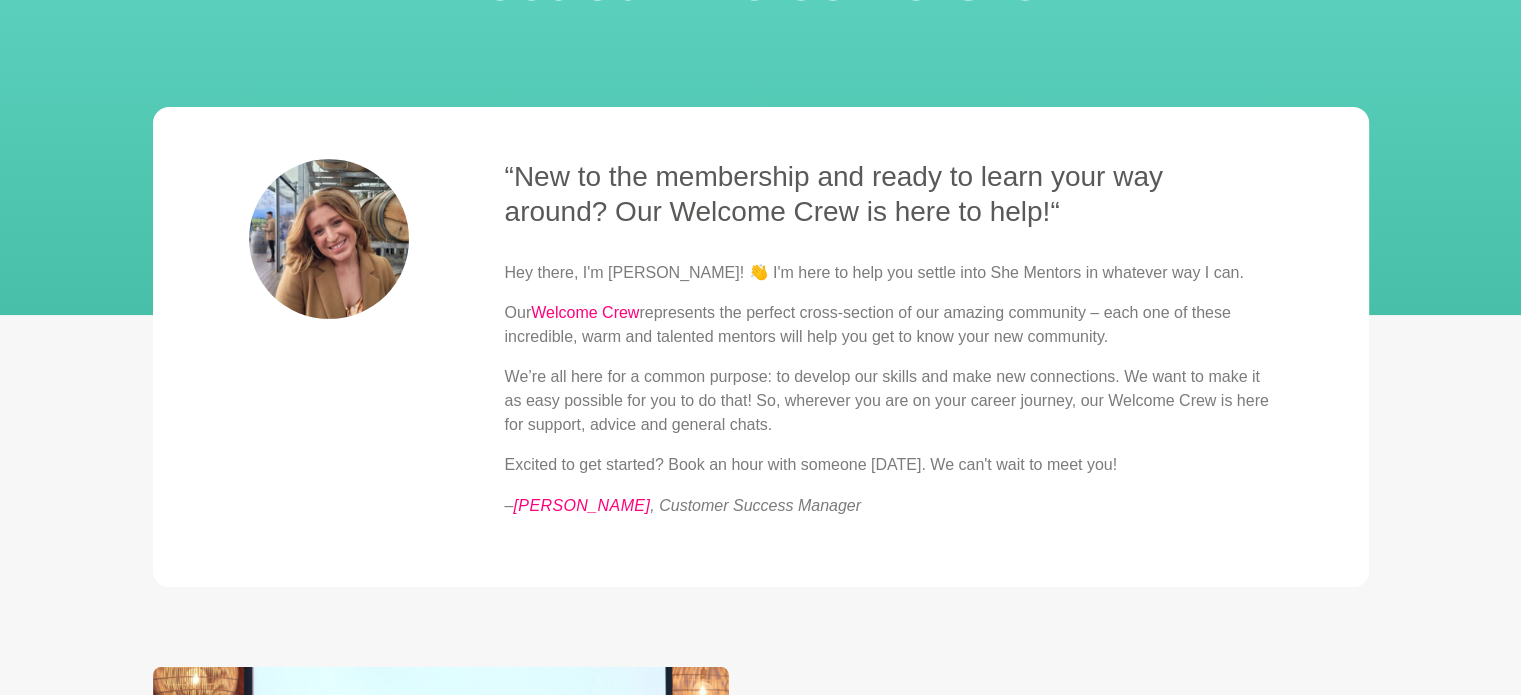 scroll, scrollTop: 100, scrollLeft: 0, axis: vertical 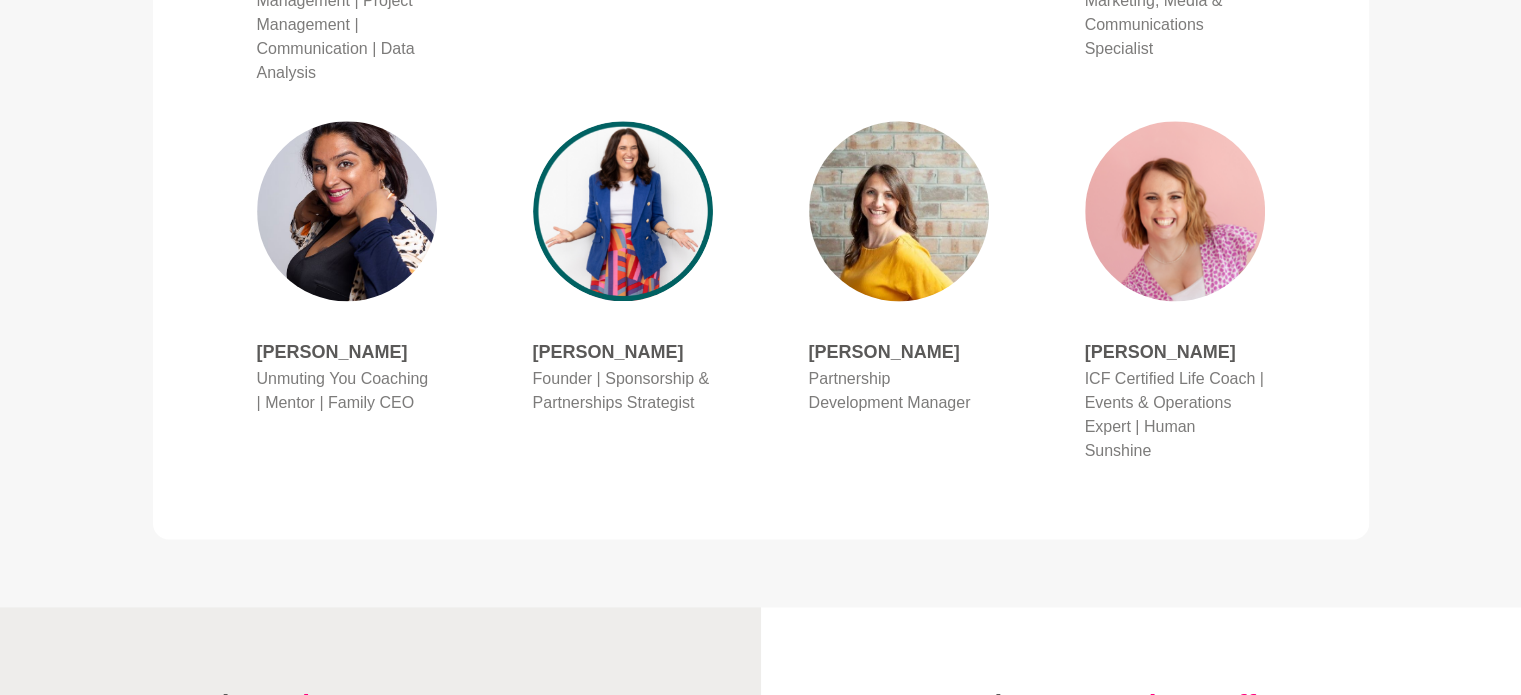 drag, startPoint x: 811, startPoint y: 300, endPoint x: 1004, endPoint y: 298, distance: 193.01036 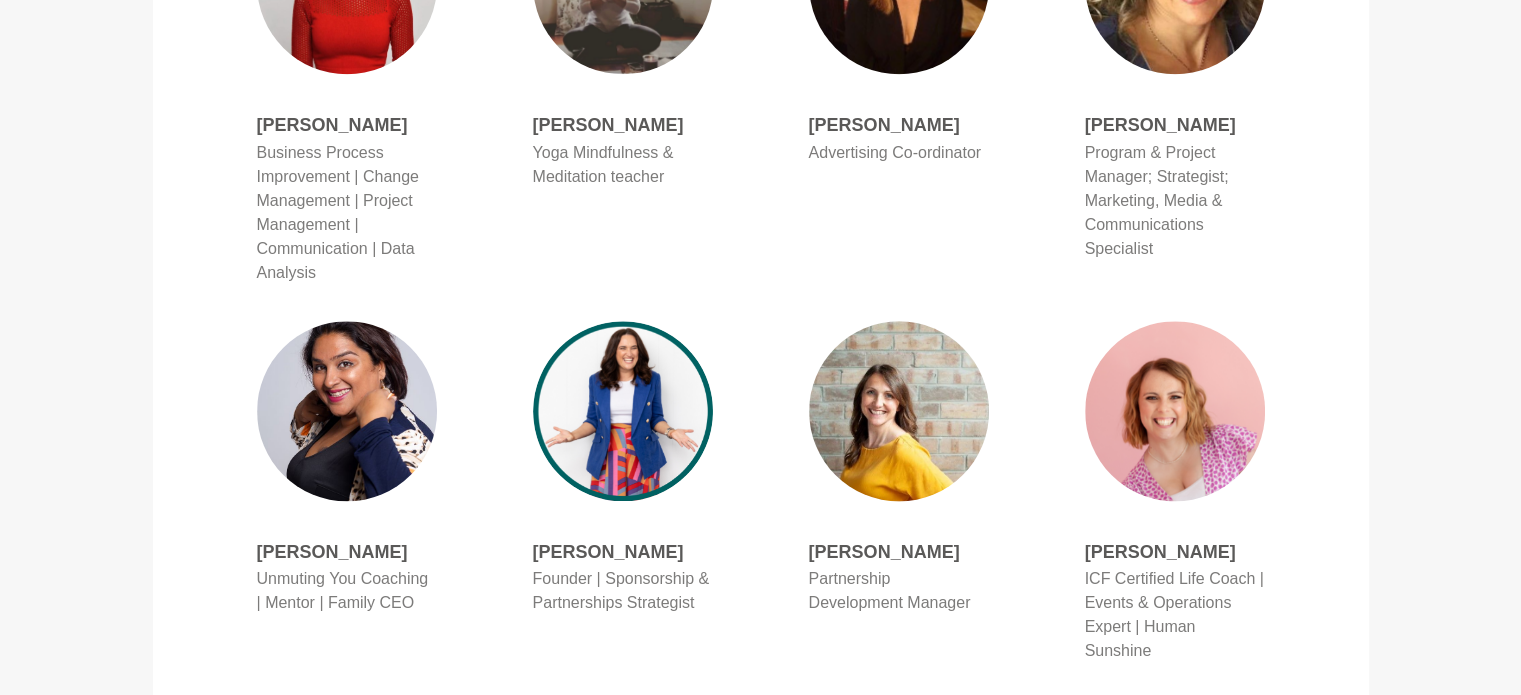 scroll, scrollTop: 2600, scrollLeft: 0, axis: vertical 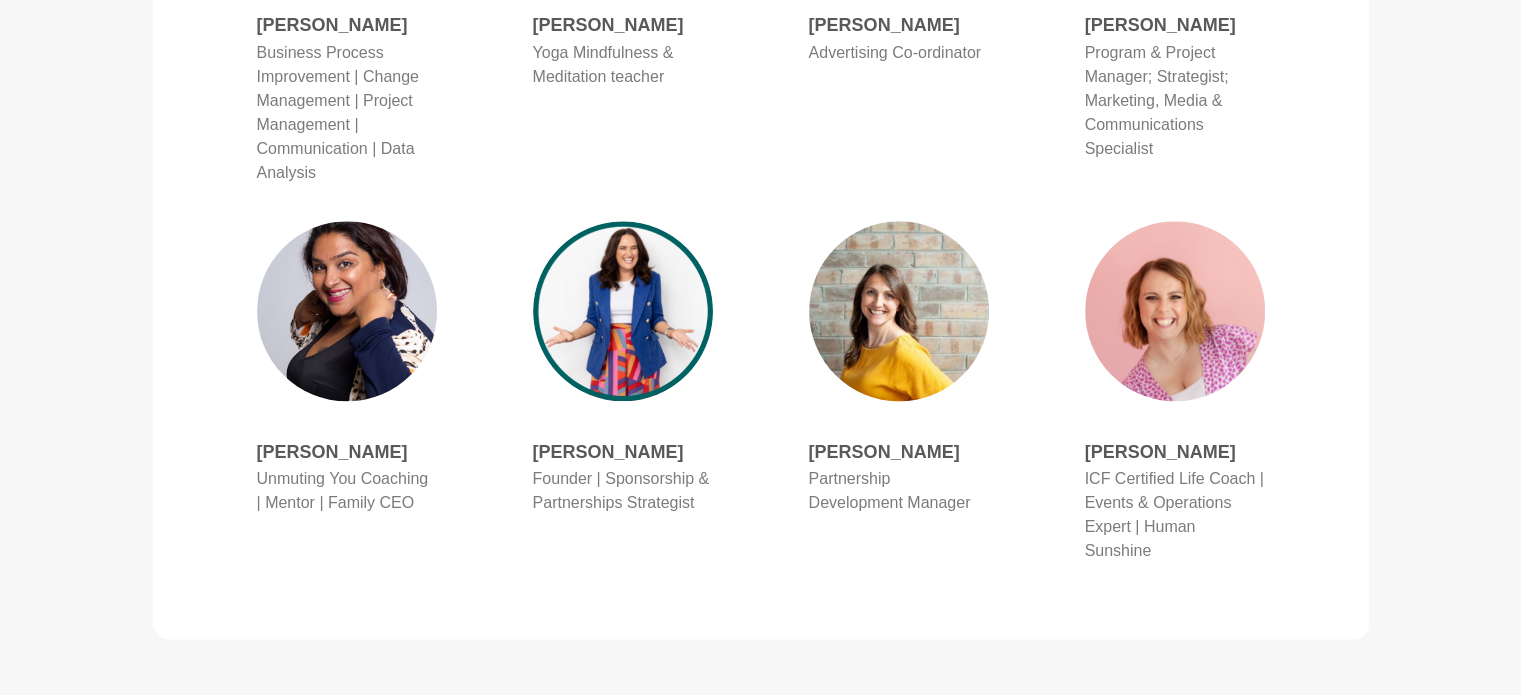 copy on "[PERSON_NAME]" 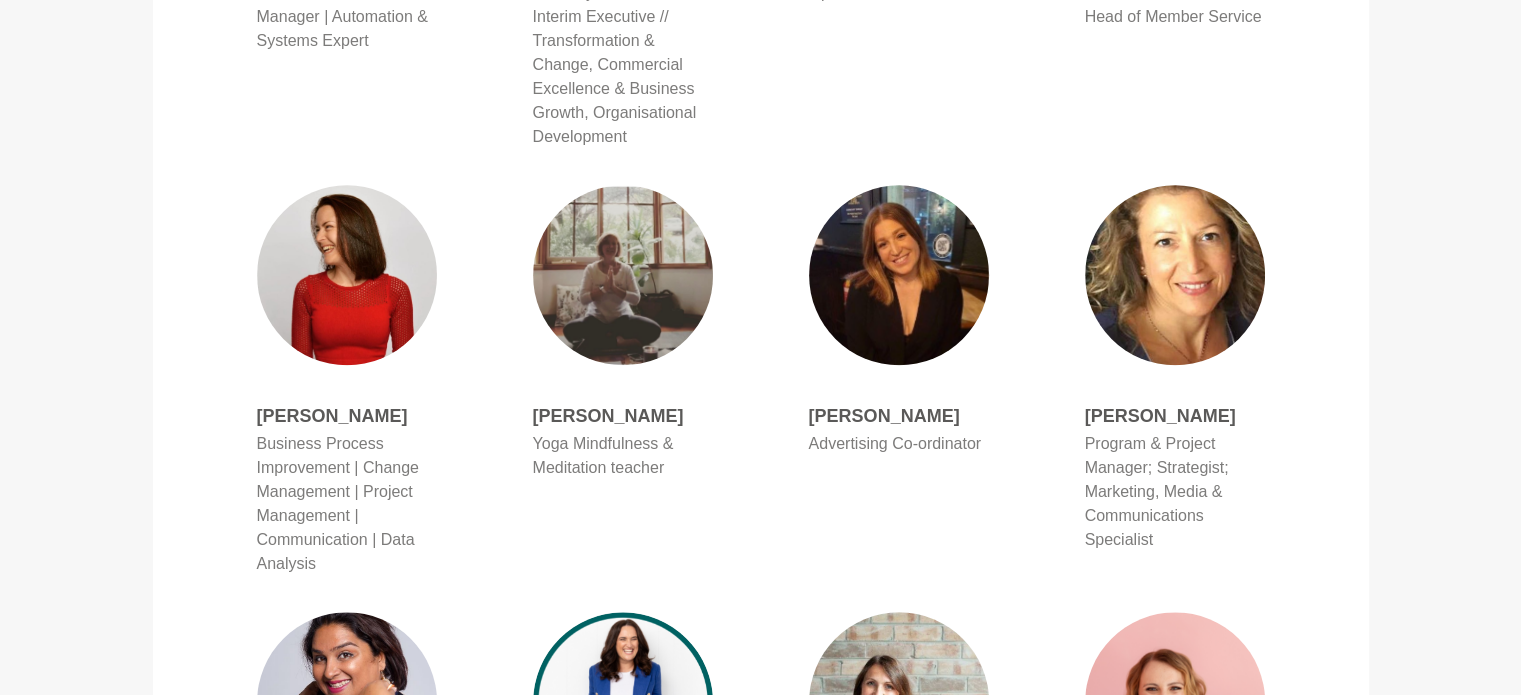 scroll, scrollTop: 2200, scrollLeft: 0, axis: vertical 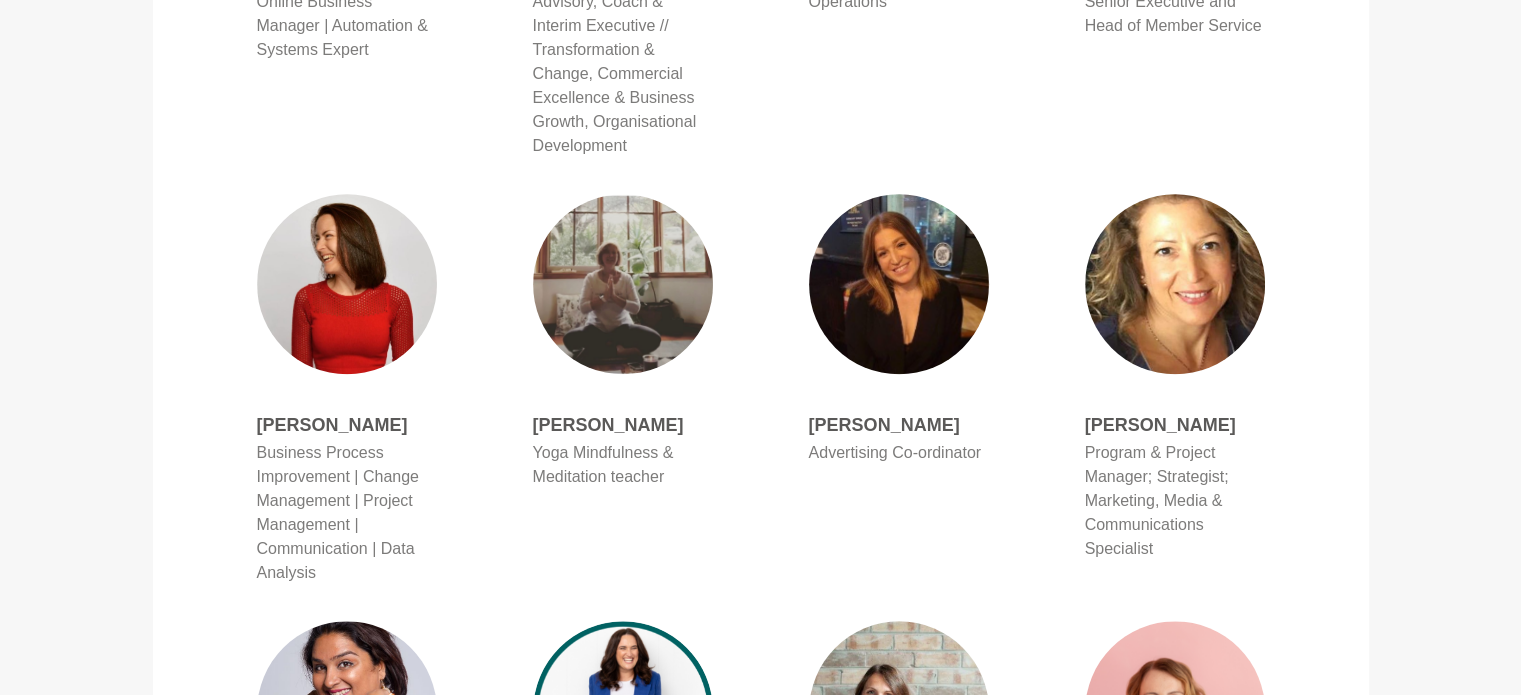 click on "[PERSON_NAME]" at bounding box center [1175, 425] 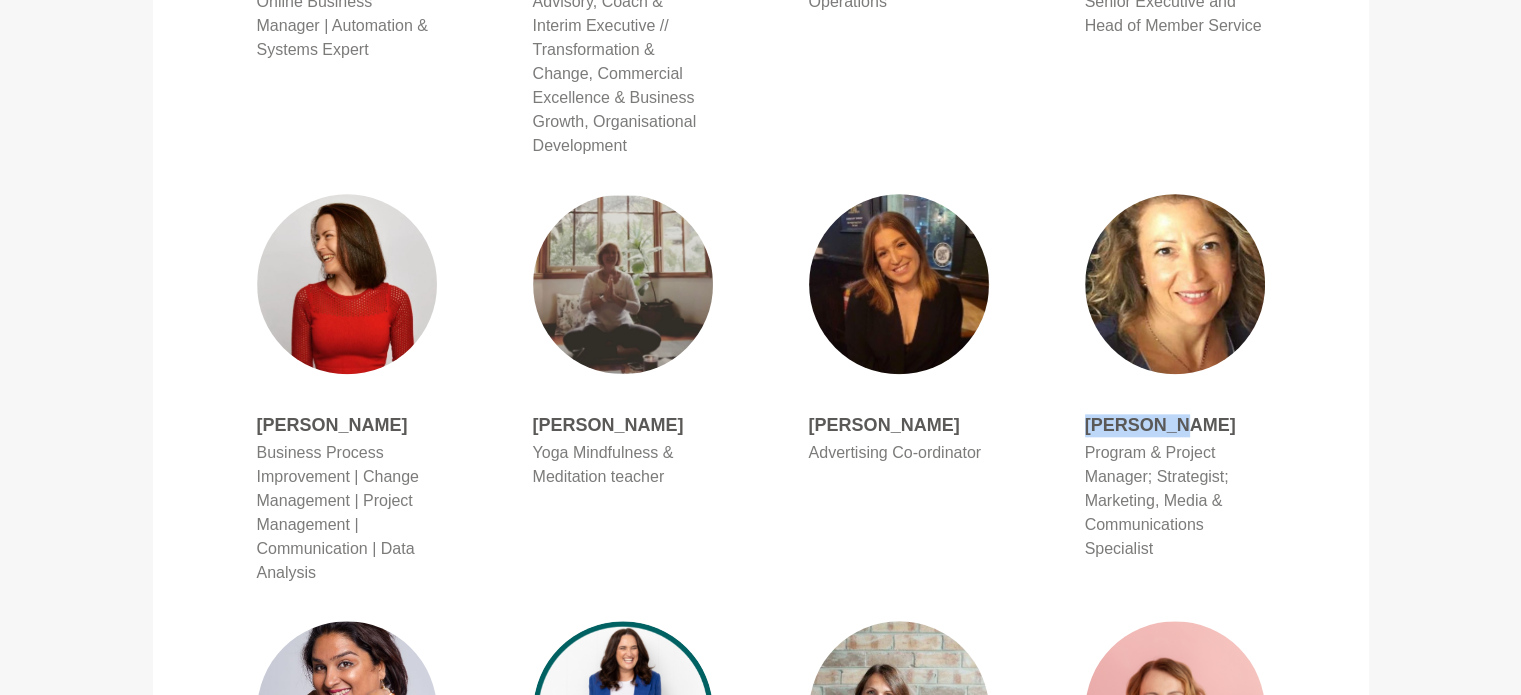 click on "[PERSON_NAME]" at bounding box center [1175, 425] 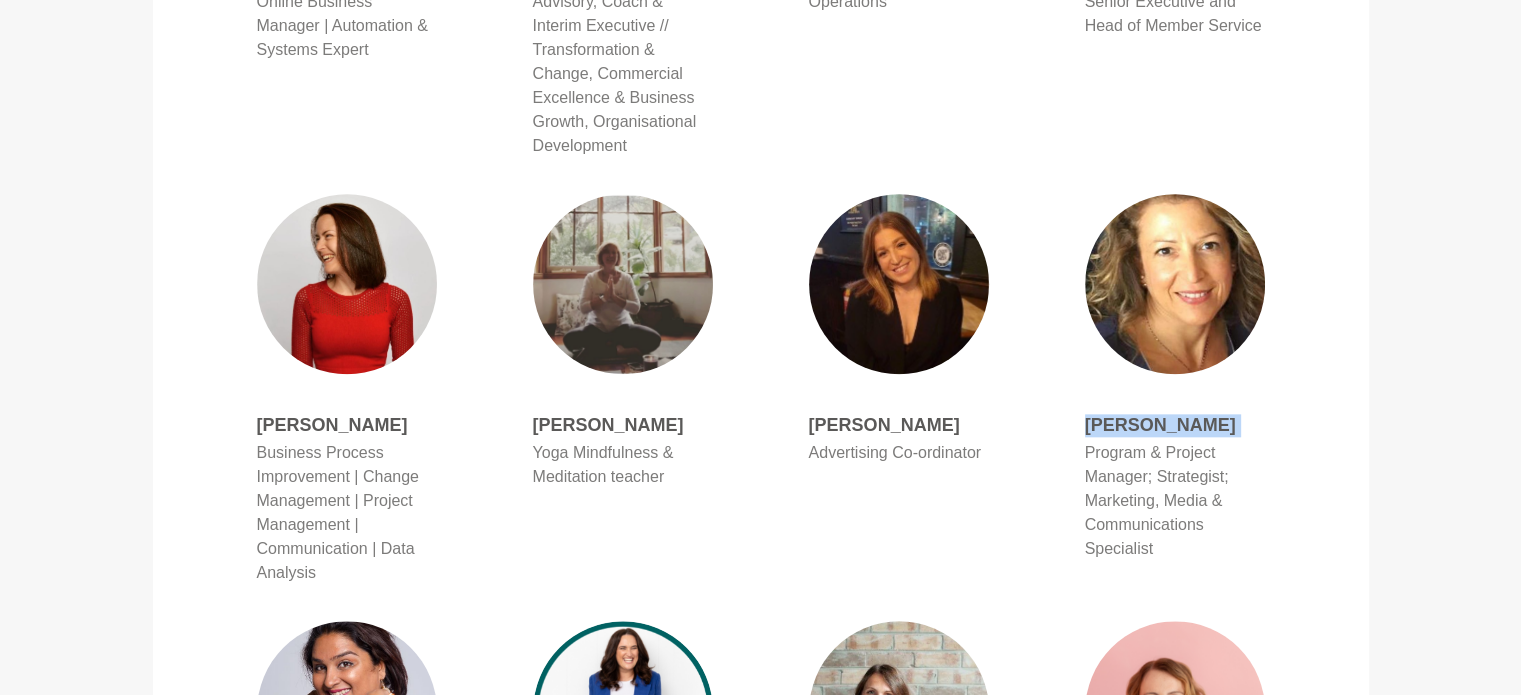 click on "[PERSON_NAME]" at bounding box center [1175, 425] 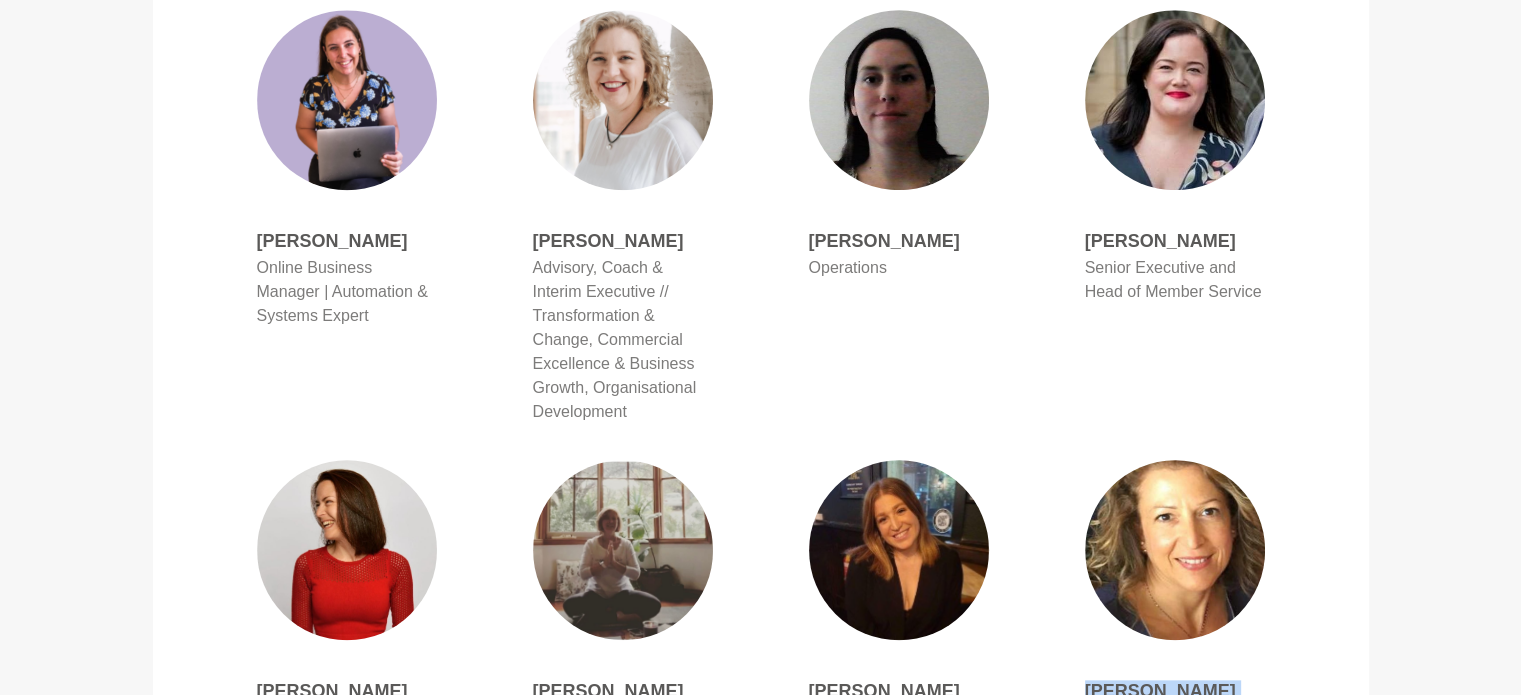 scroll, scrollTop: 1900, scrollLeft: 0, axis: vertical 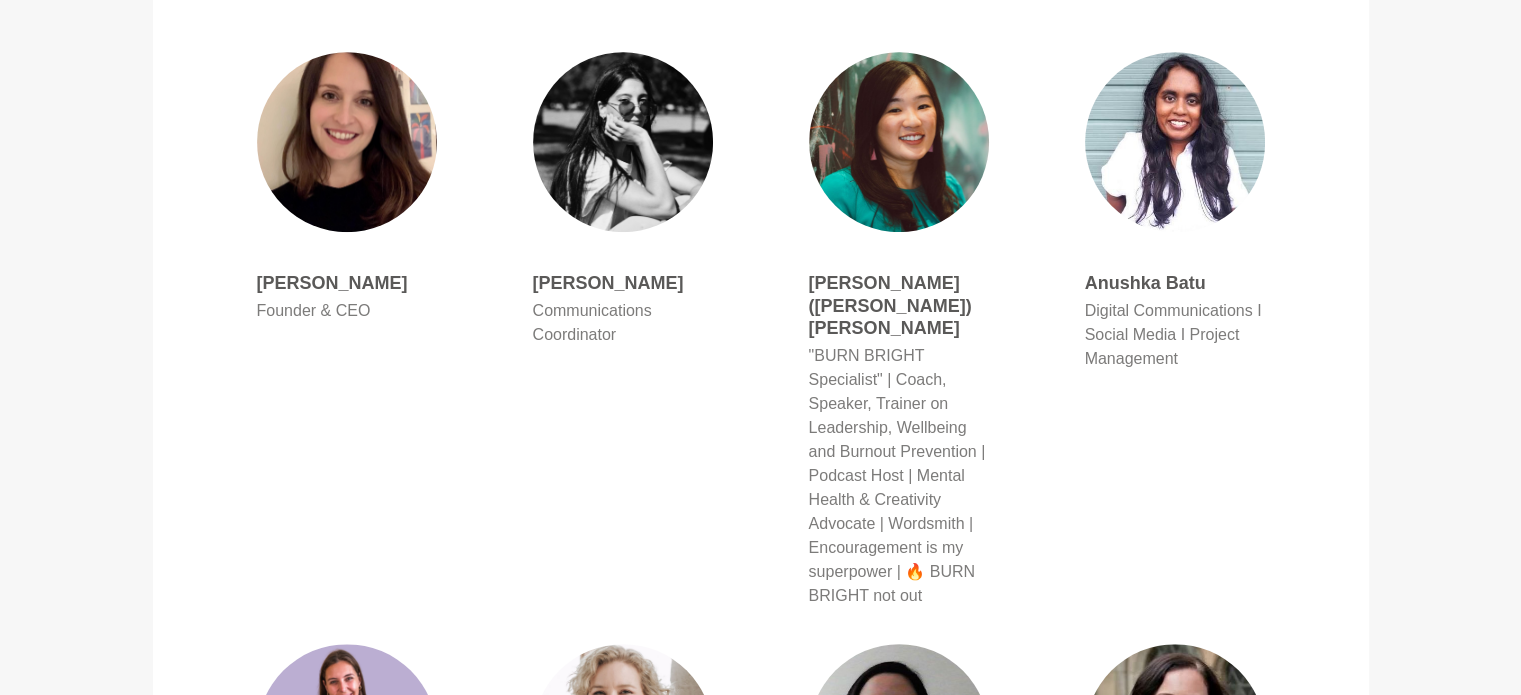 drag, startPoint x: 535, startPoint y: 287, endPoint x: 704, endPoint y: 285, distance: 169.01184 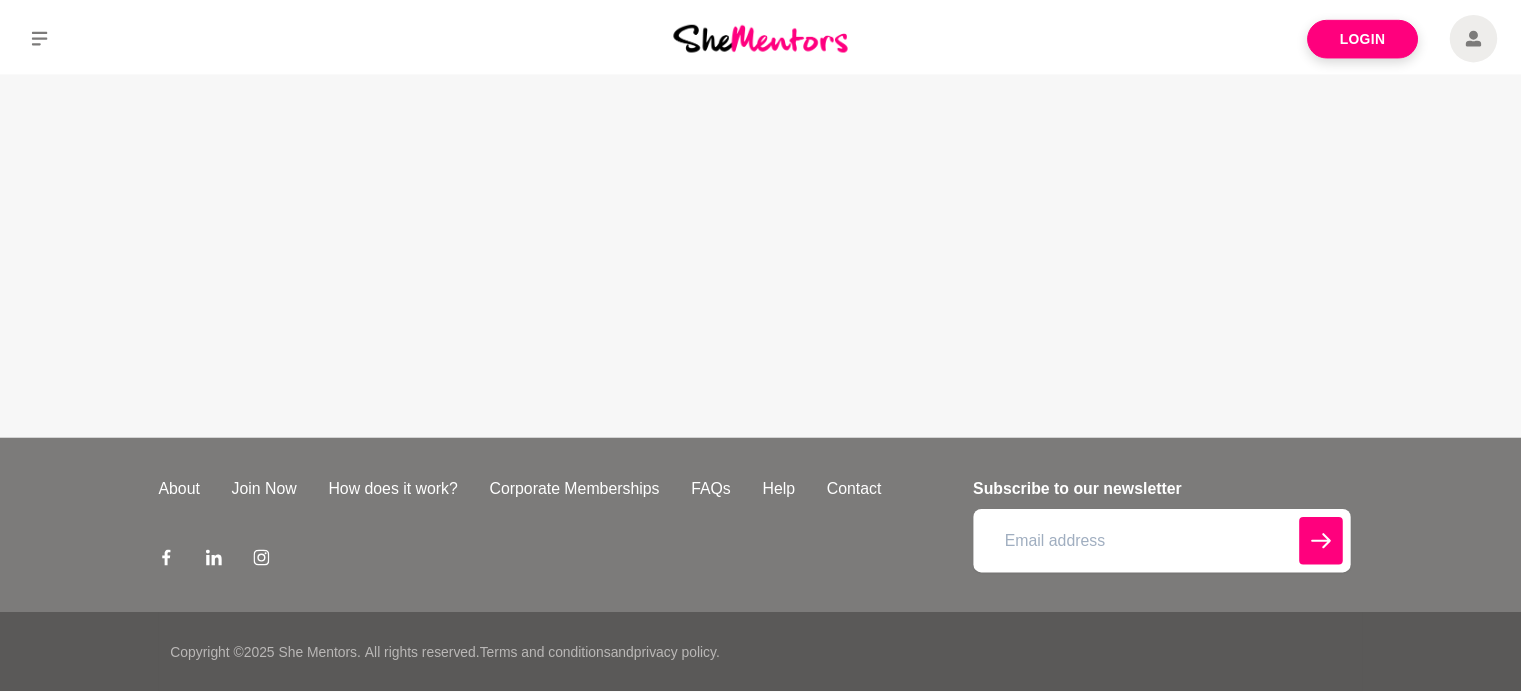 scroll, scrollTop: 0, scrollLeft: 0, axis: both 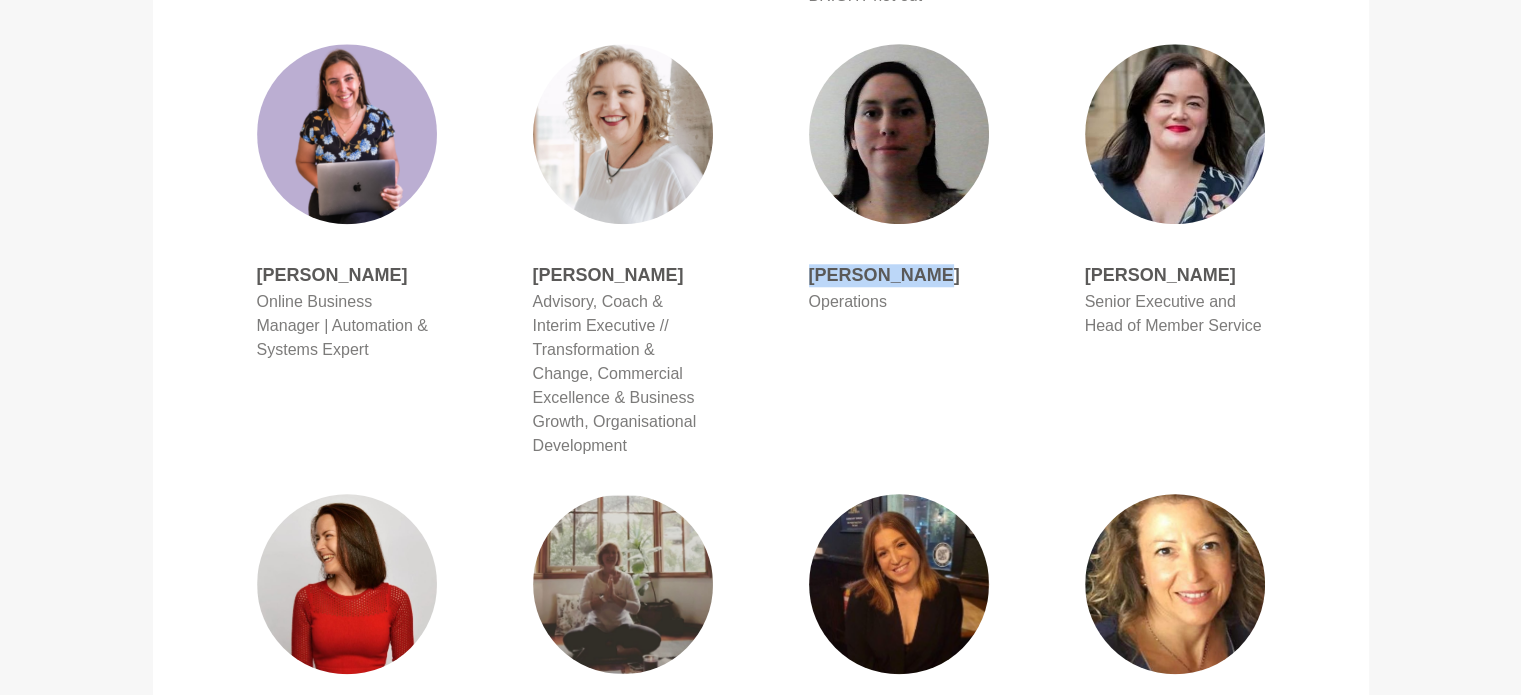 drag, startPoint x: 803, startPoint y: 229, endPoint x: 915, endPoint y: 229, distance: 112 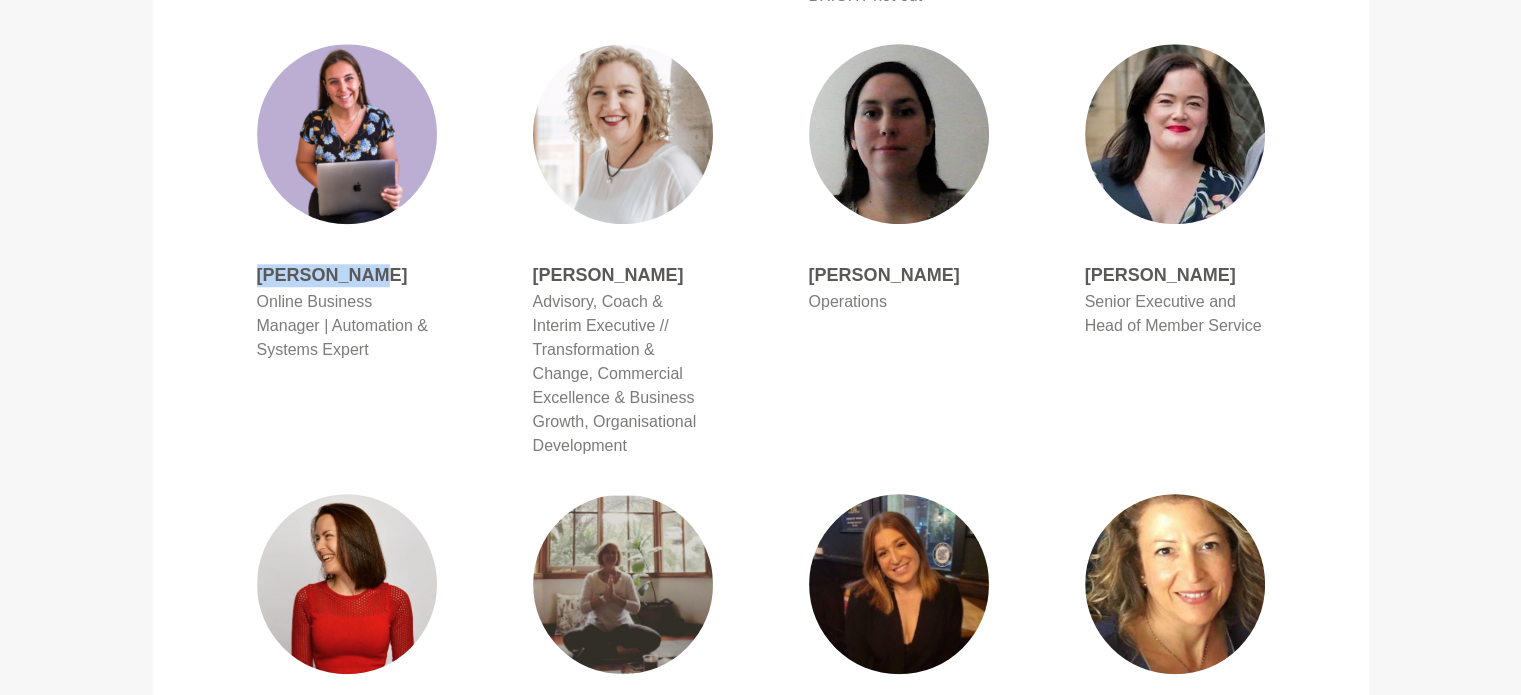 drag, startPoint x: 256, startPoint y: 232, endPoint x: 357, endPoint y: 229, distance: 101.04455 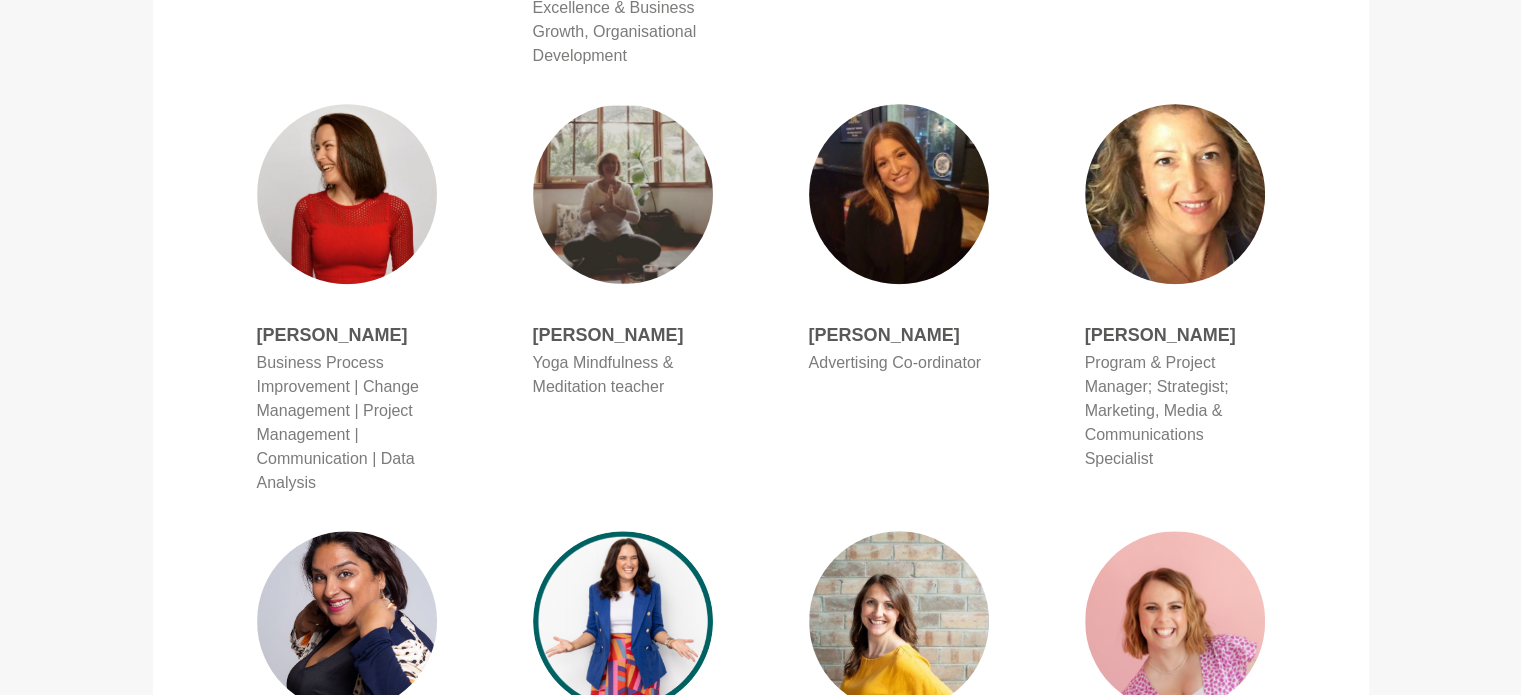 scroll, scrollTop: 2300, scrollLeft: 0, axis: vertical 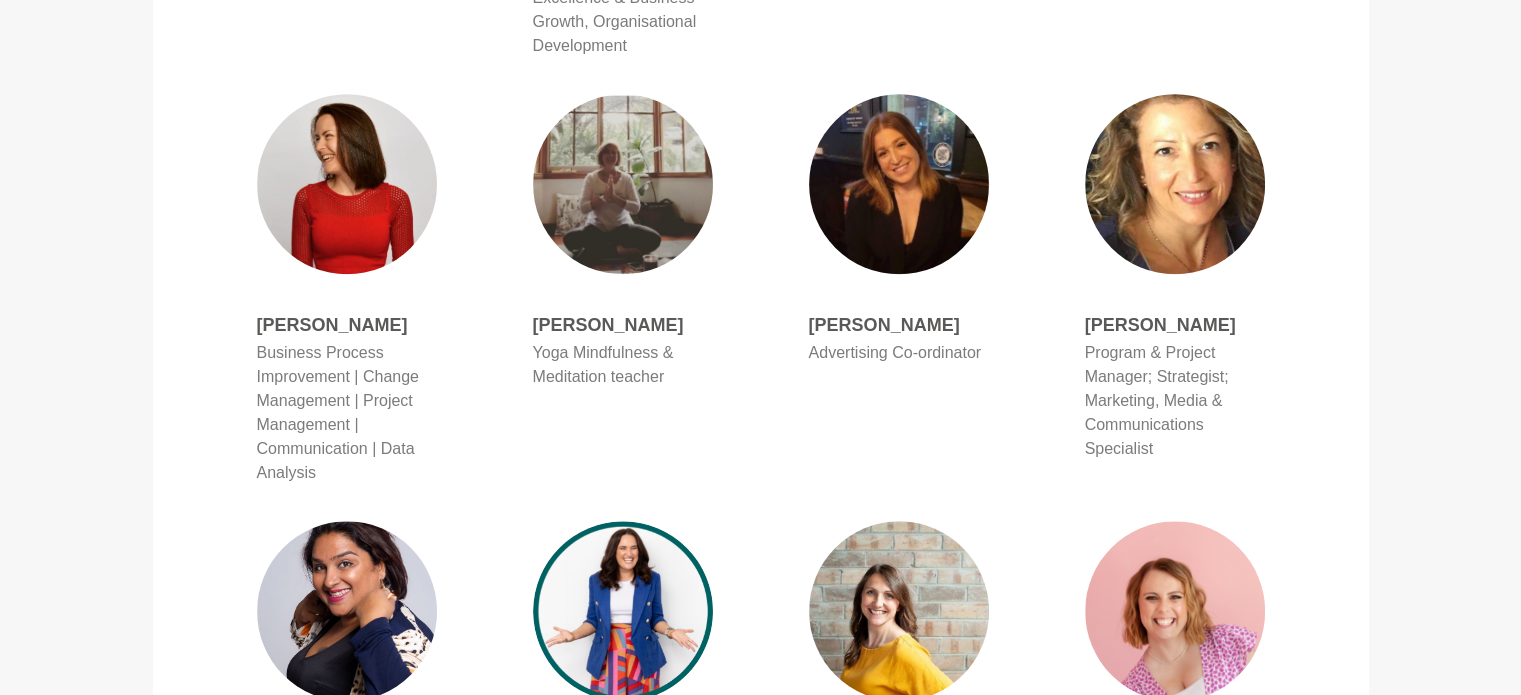 copy on "[PERSON_NAME]" 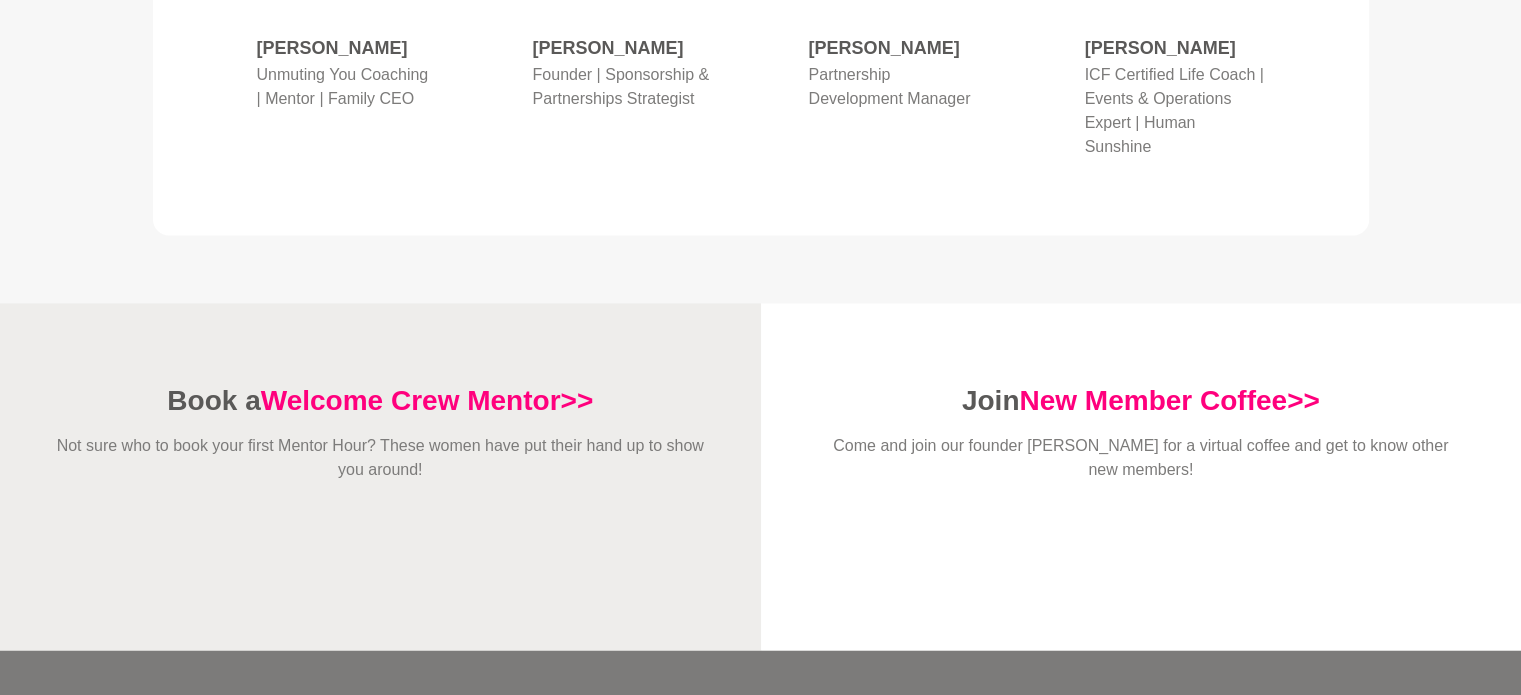 scroll, scrollTop: 3169, scrollLeft: 0, axis: vertical 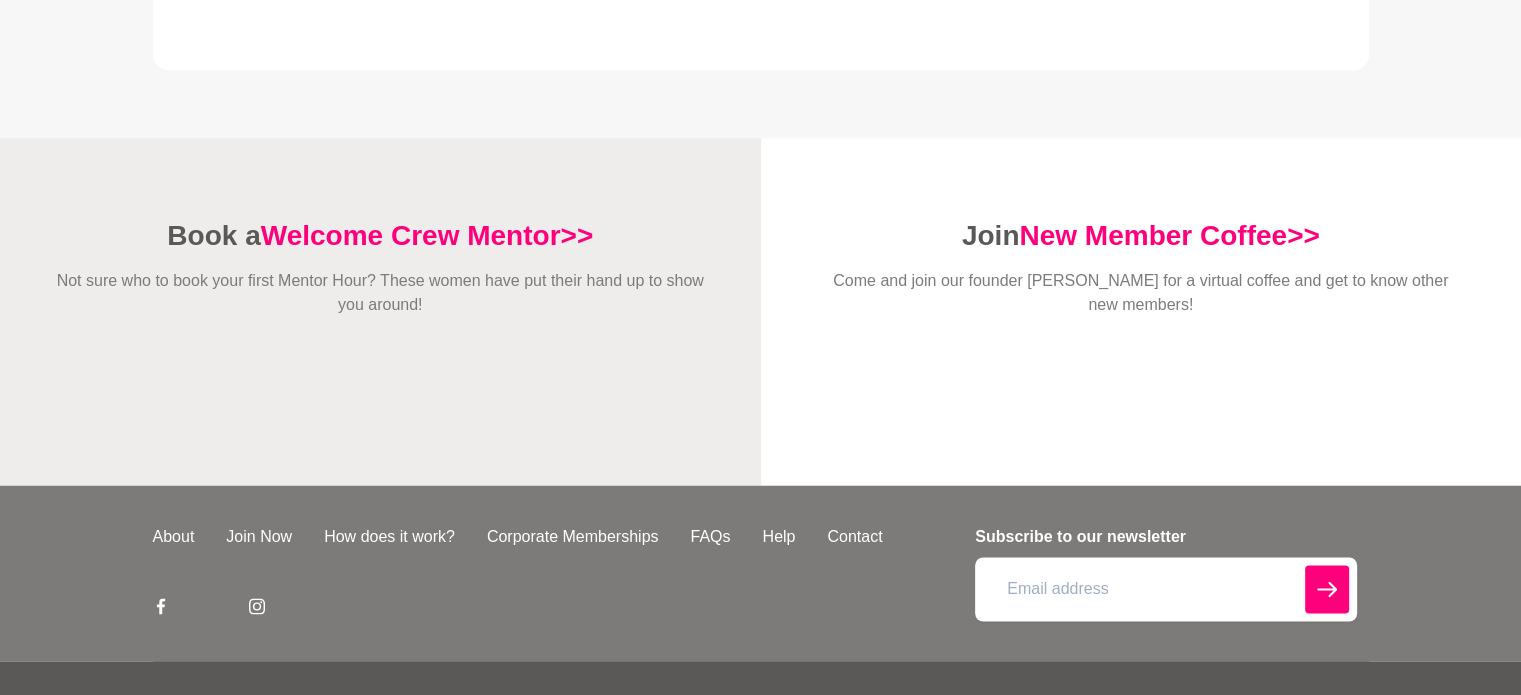 click 